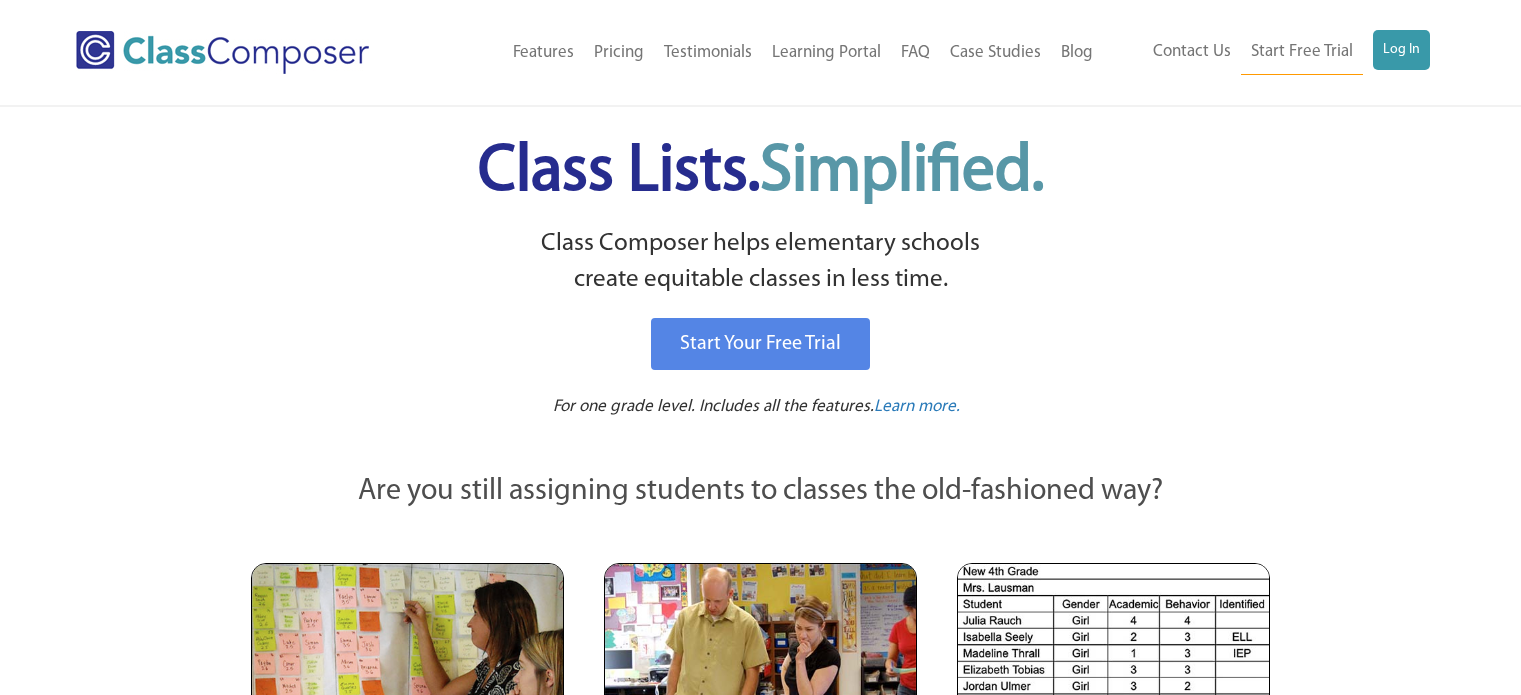 scroll, scrollTop: 0, scrollLeft: 0, axis: both 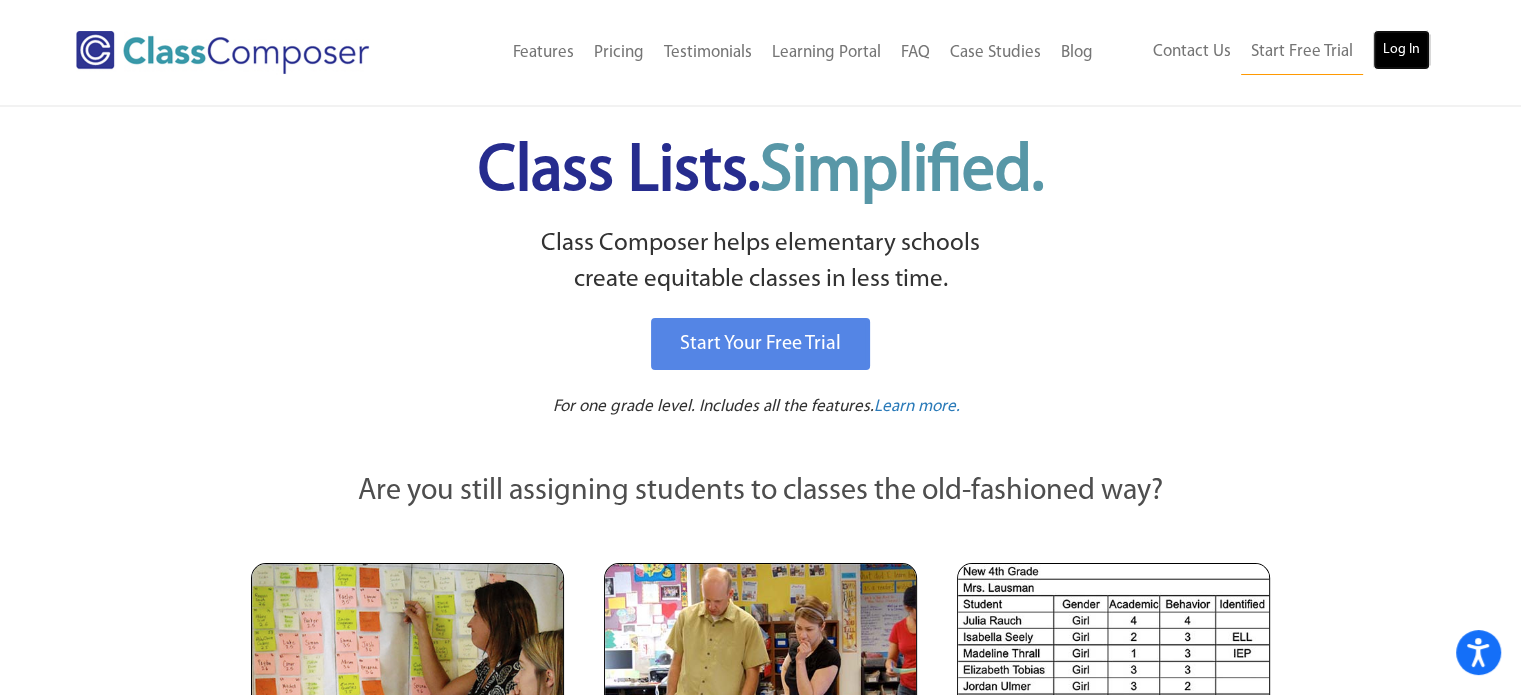 click on "Log In" at bounding box center [1401, 50] 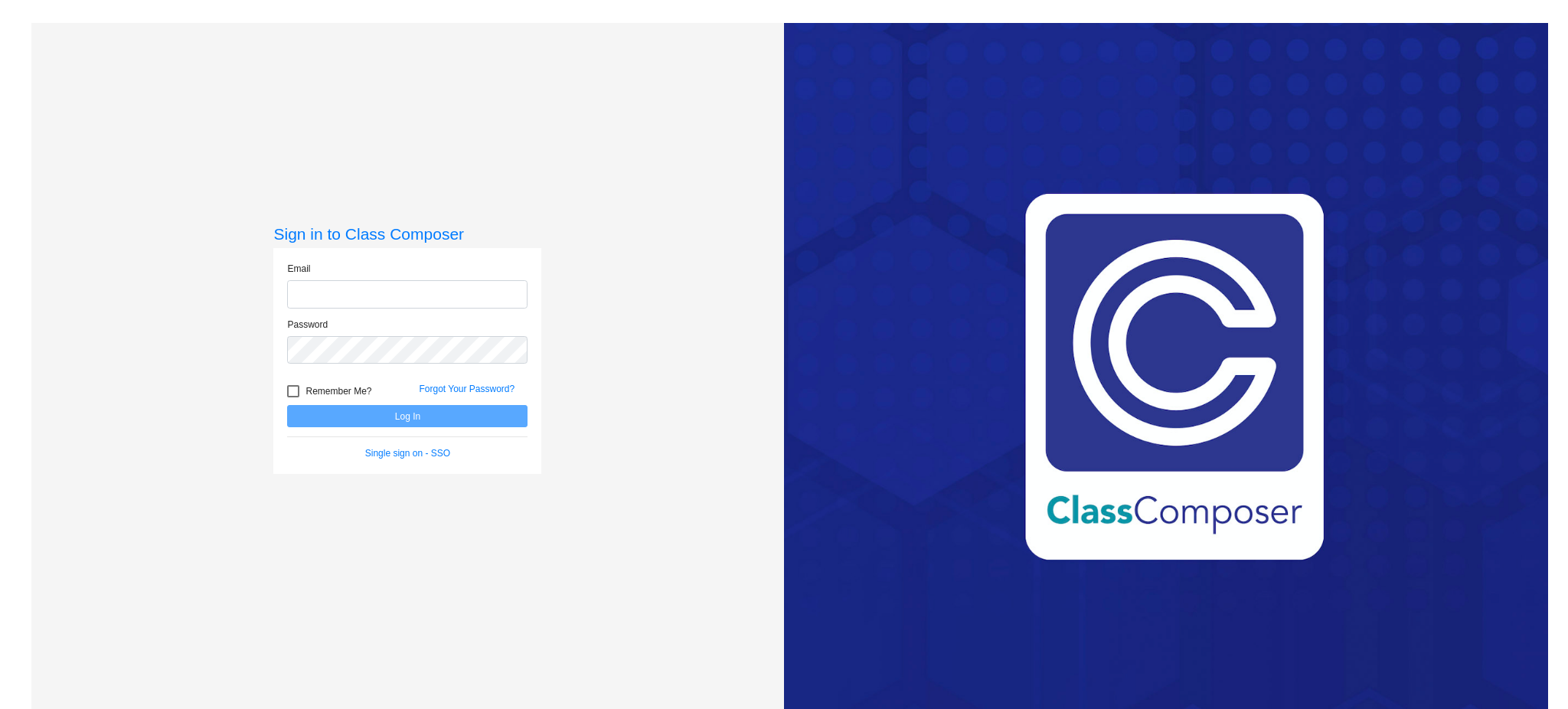 scroll, scrollTop: 0, scrollLeft: 0, axis: both 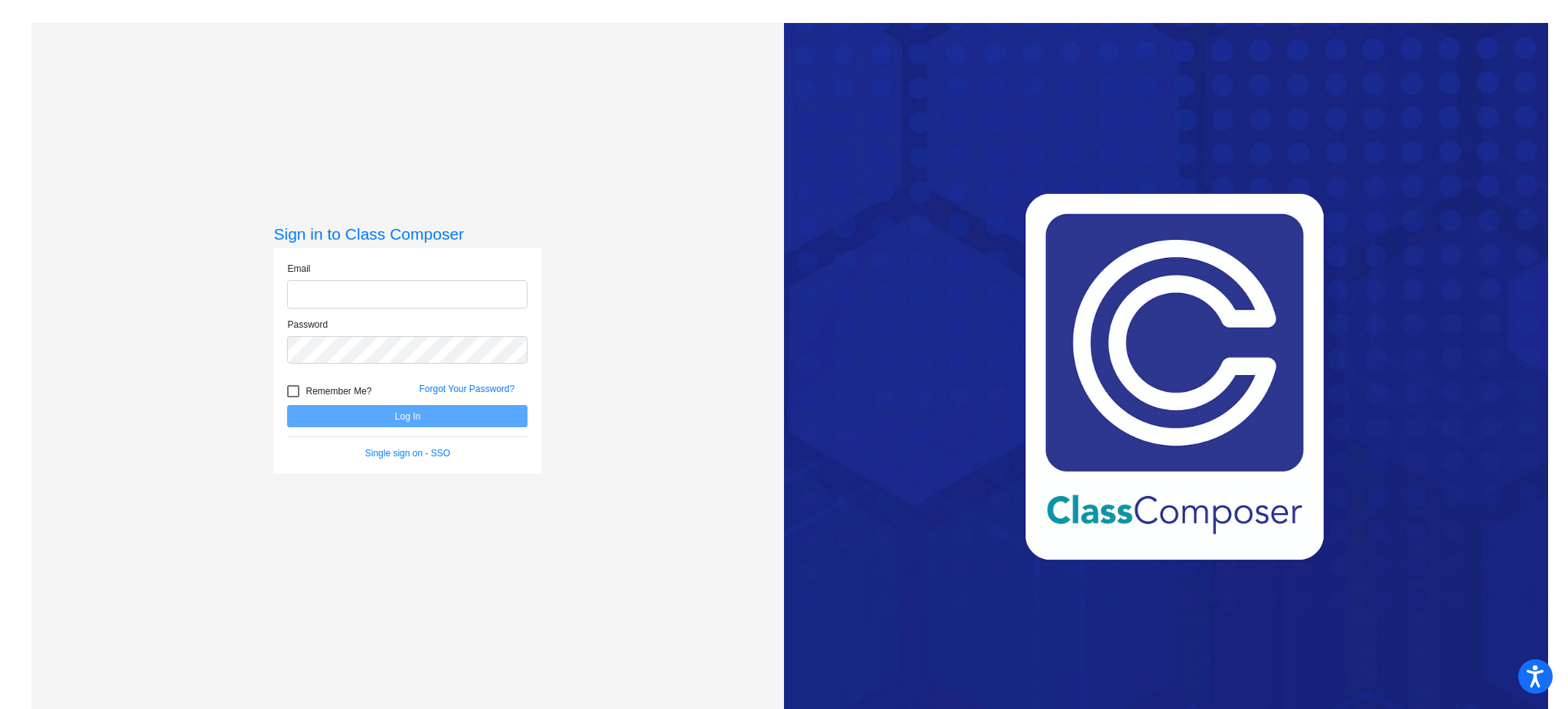 type on "[EMAIL]" 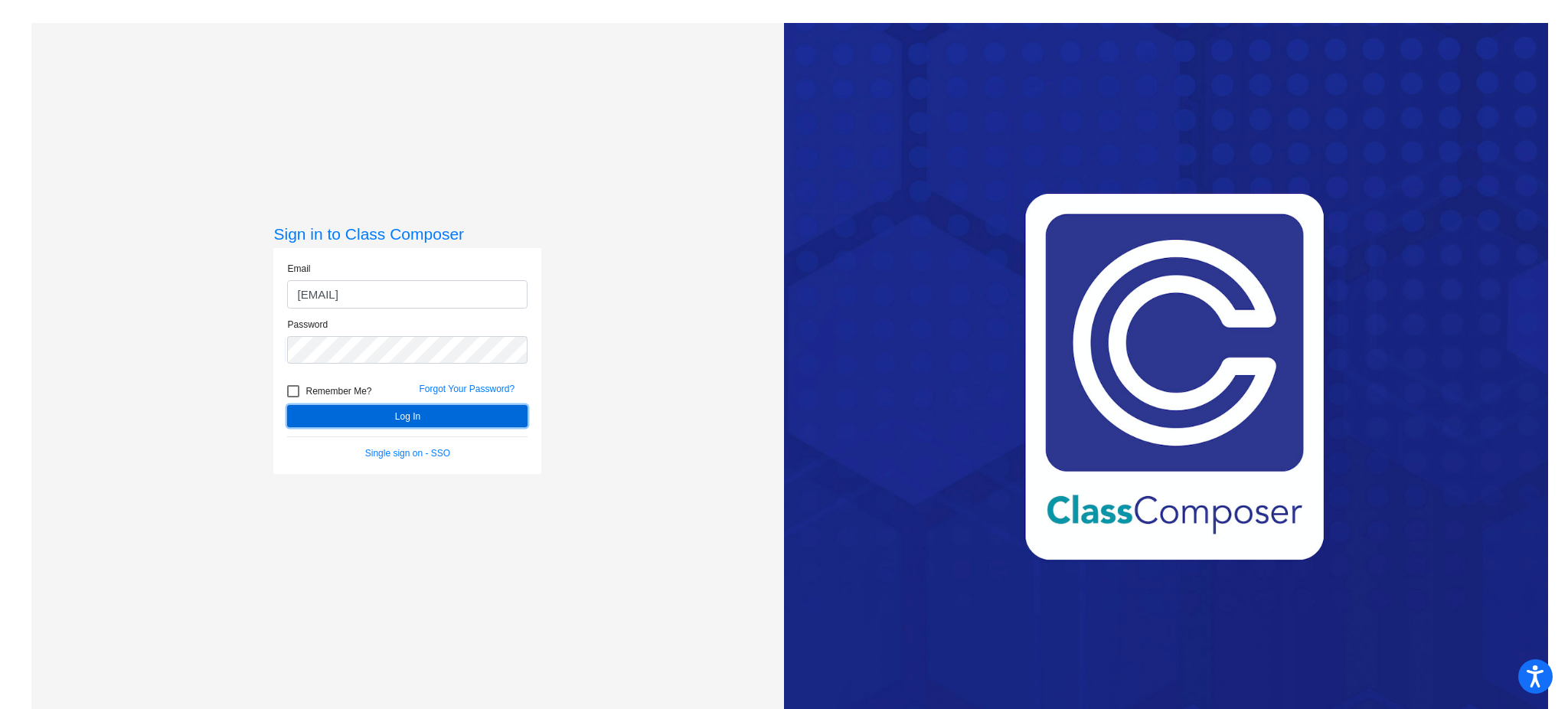 click on "Log In" 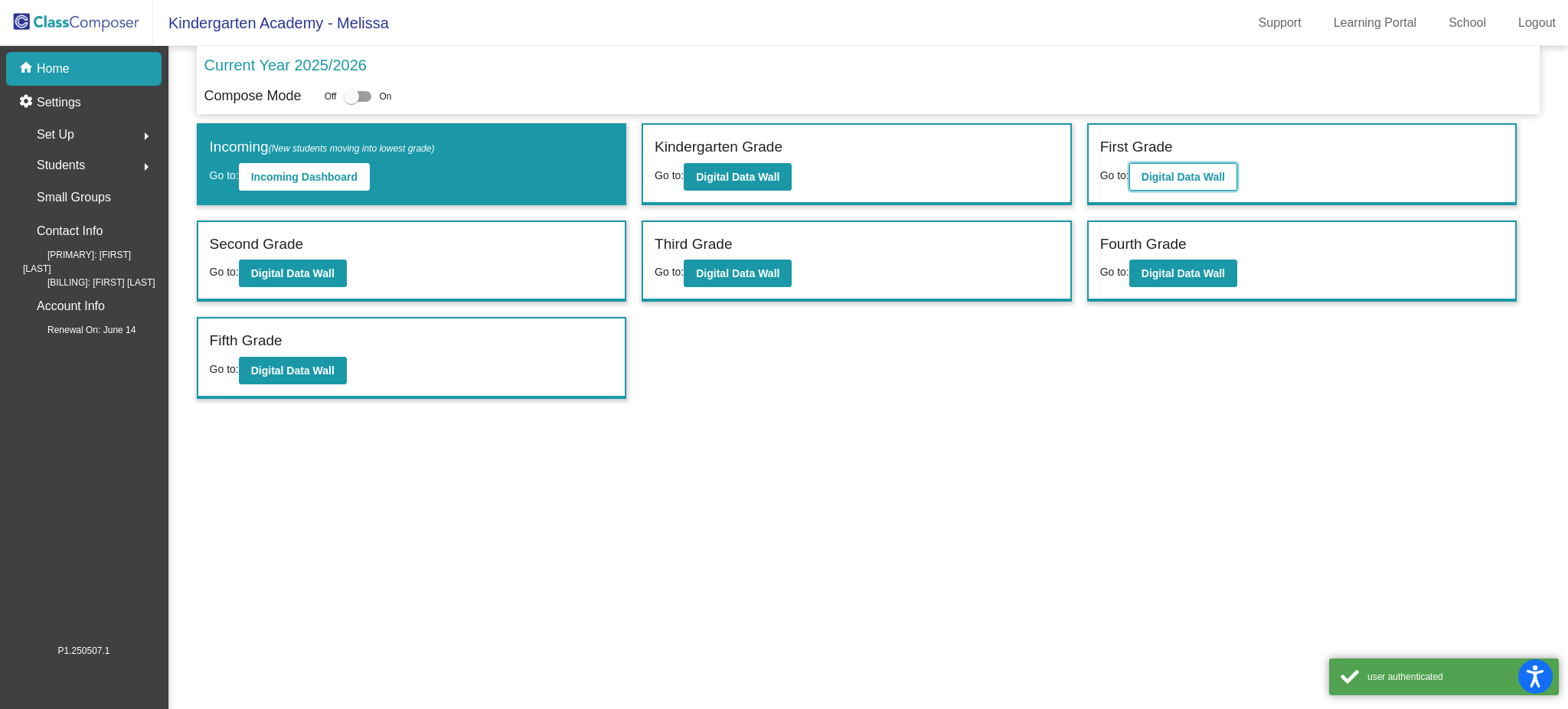 click on "Digital Data Wall" 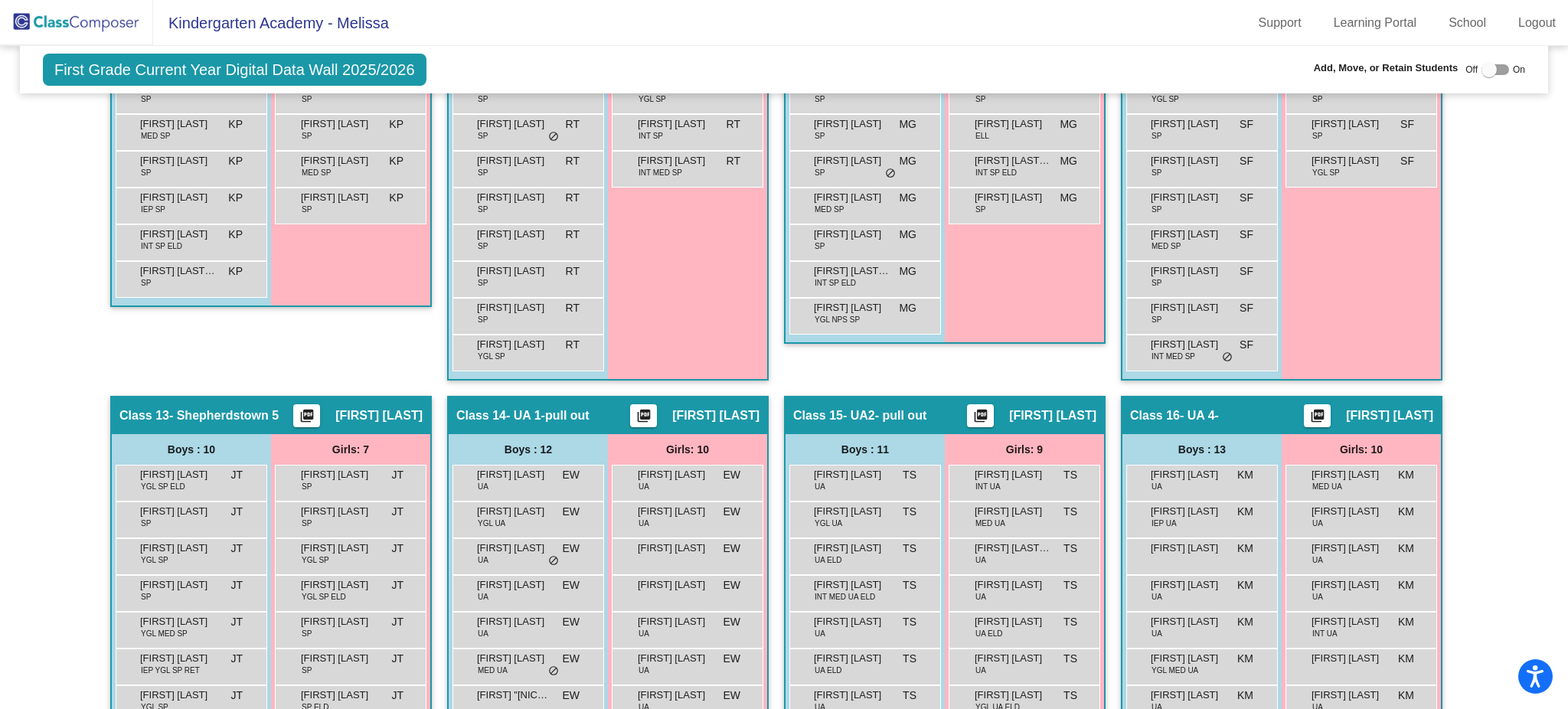 scroll, scrollTop: 1418, scrollLeft: 0, axis: vertical 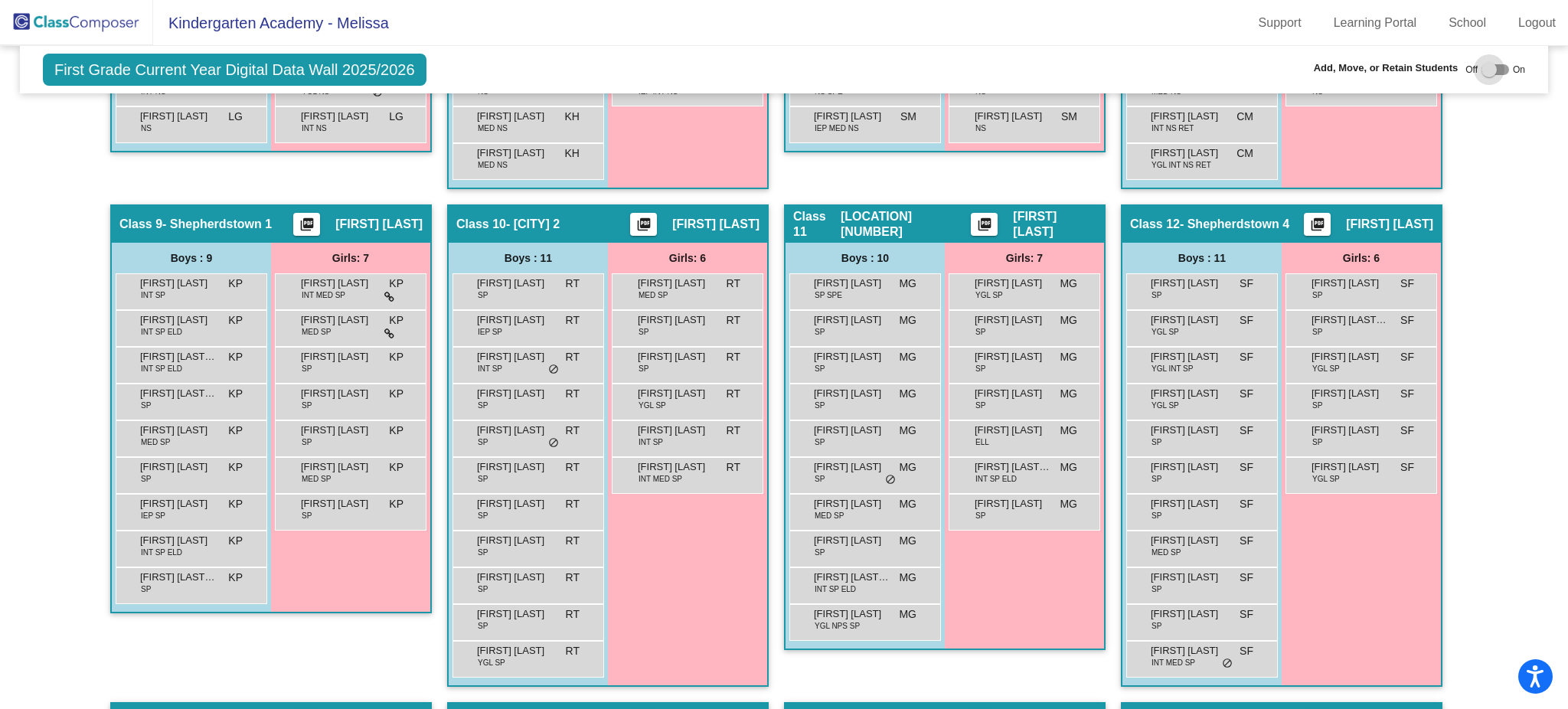 click at bounding box center (1495, 70) 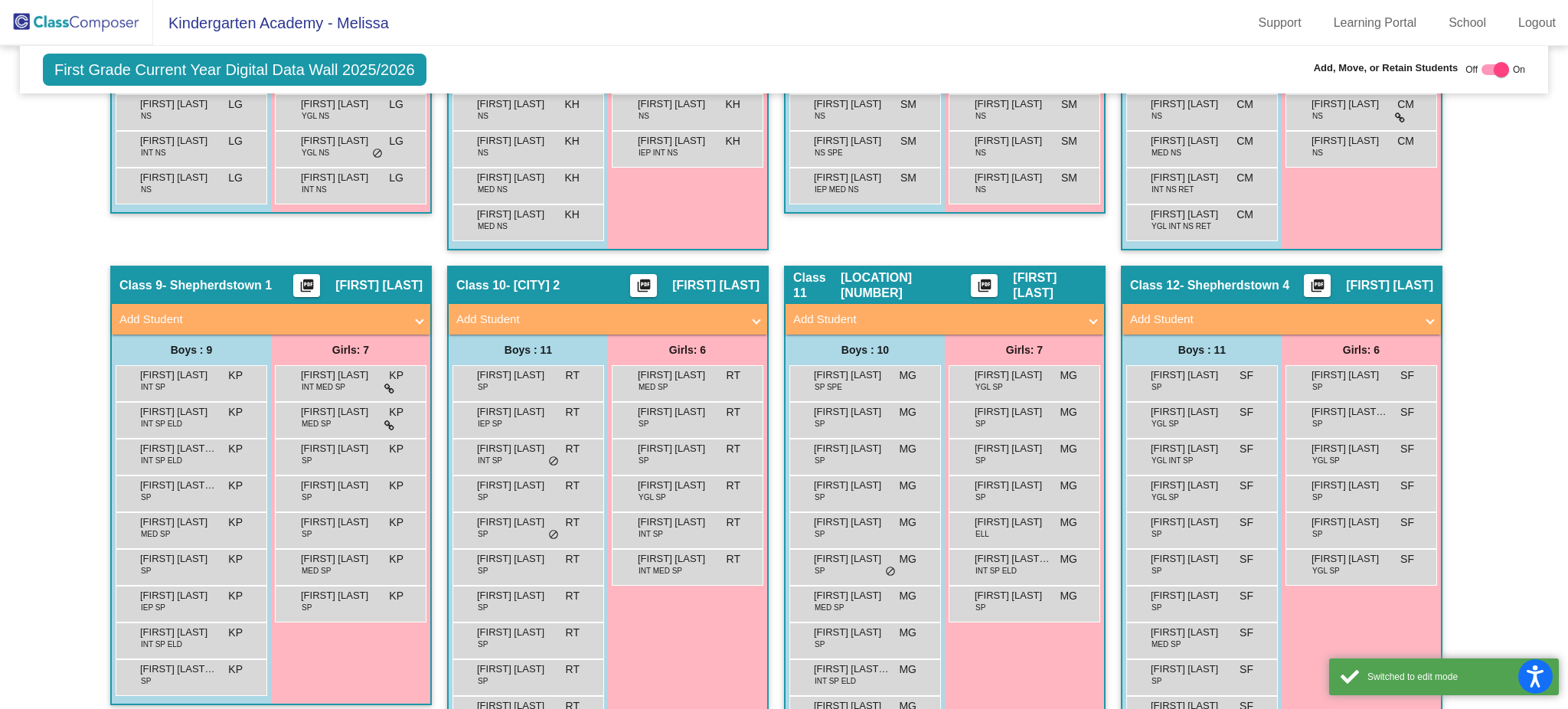 scroll, scrollTop: 1479, scrollLeft: 0, axis: vertical 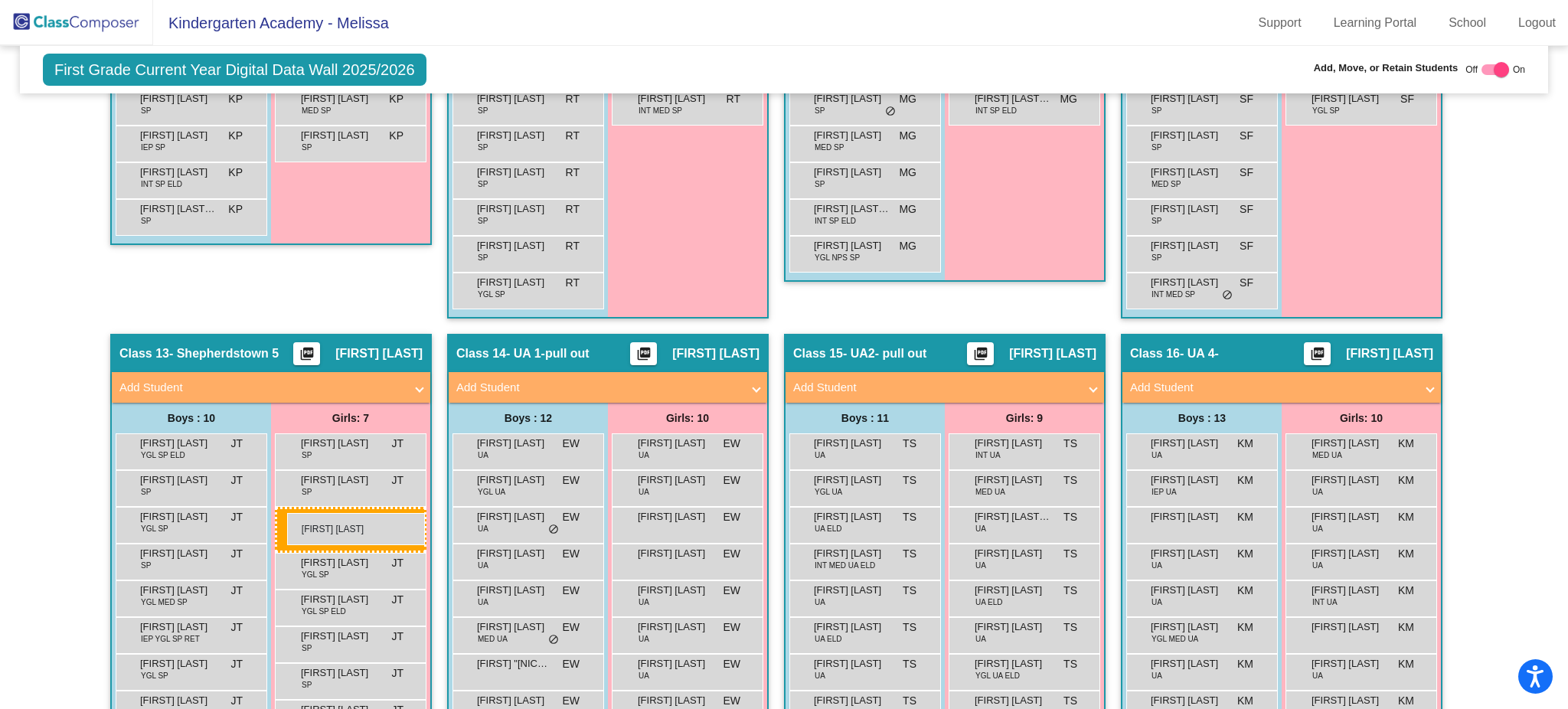 drag, startPoint x: 1014, startPoint y: 526, endPoint x: 287, endPoint y: 513, distance: 727.1162 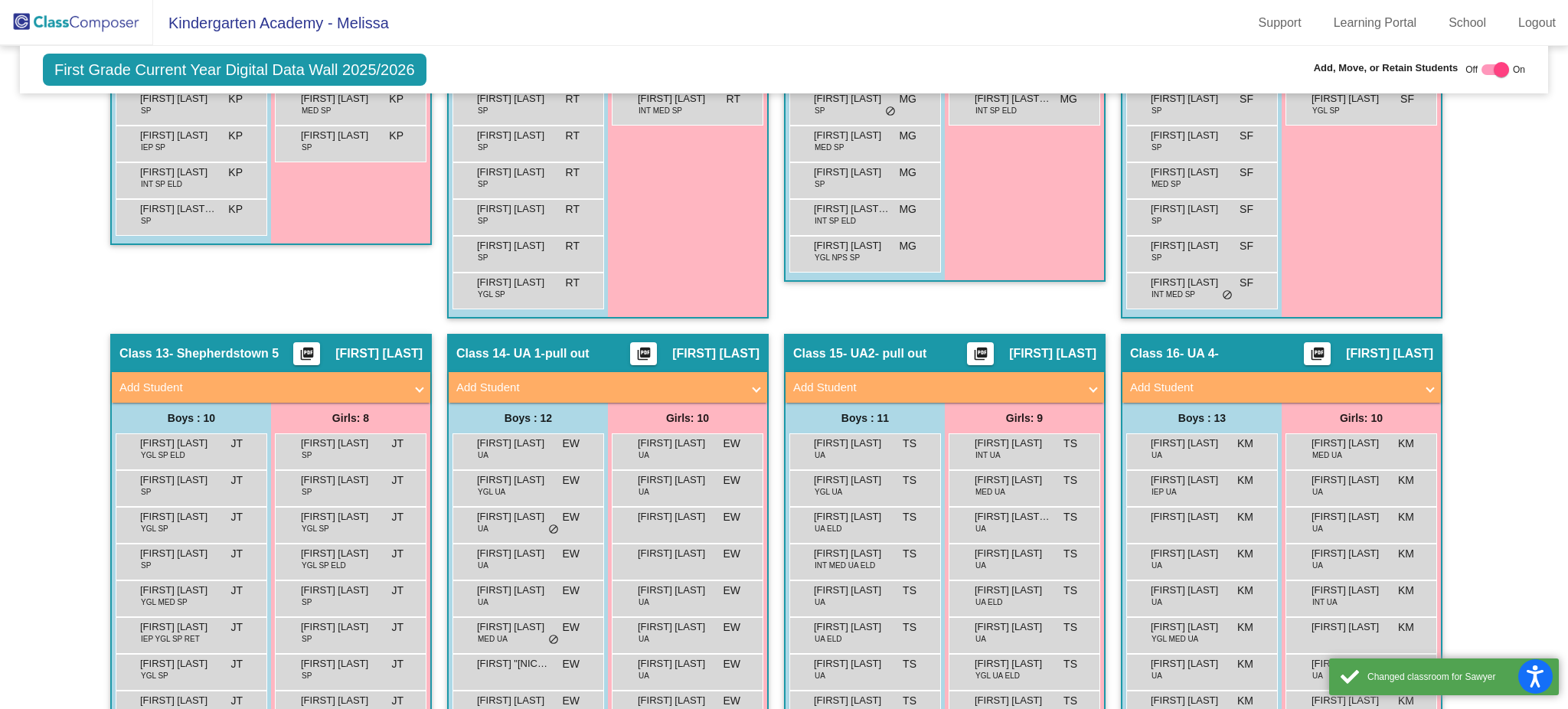 scroll, scrollTop: 1367, scrollLeft: 0, axis: vertical 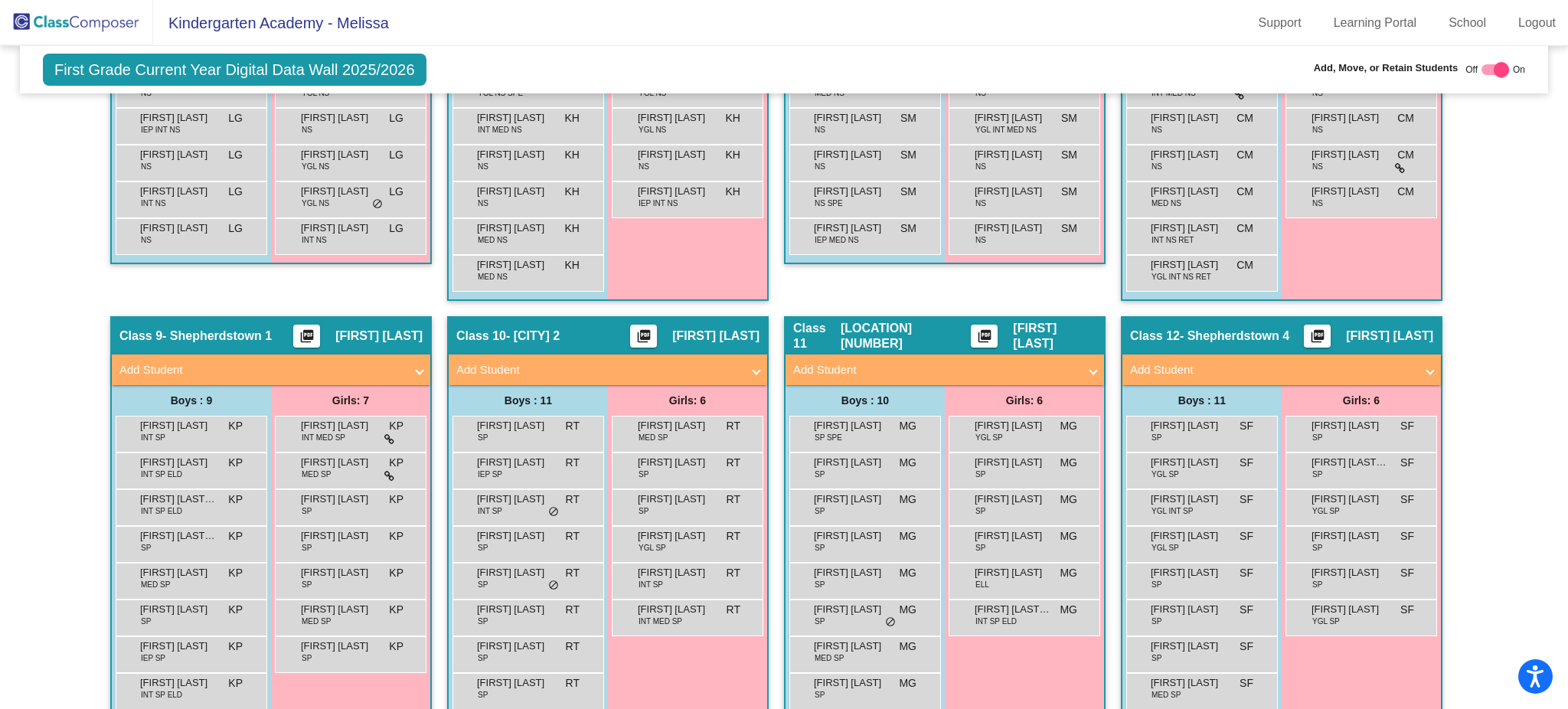 click on "Add Student" at bounding box center (942, 370) 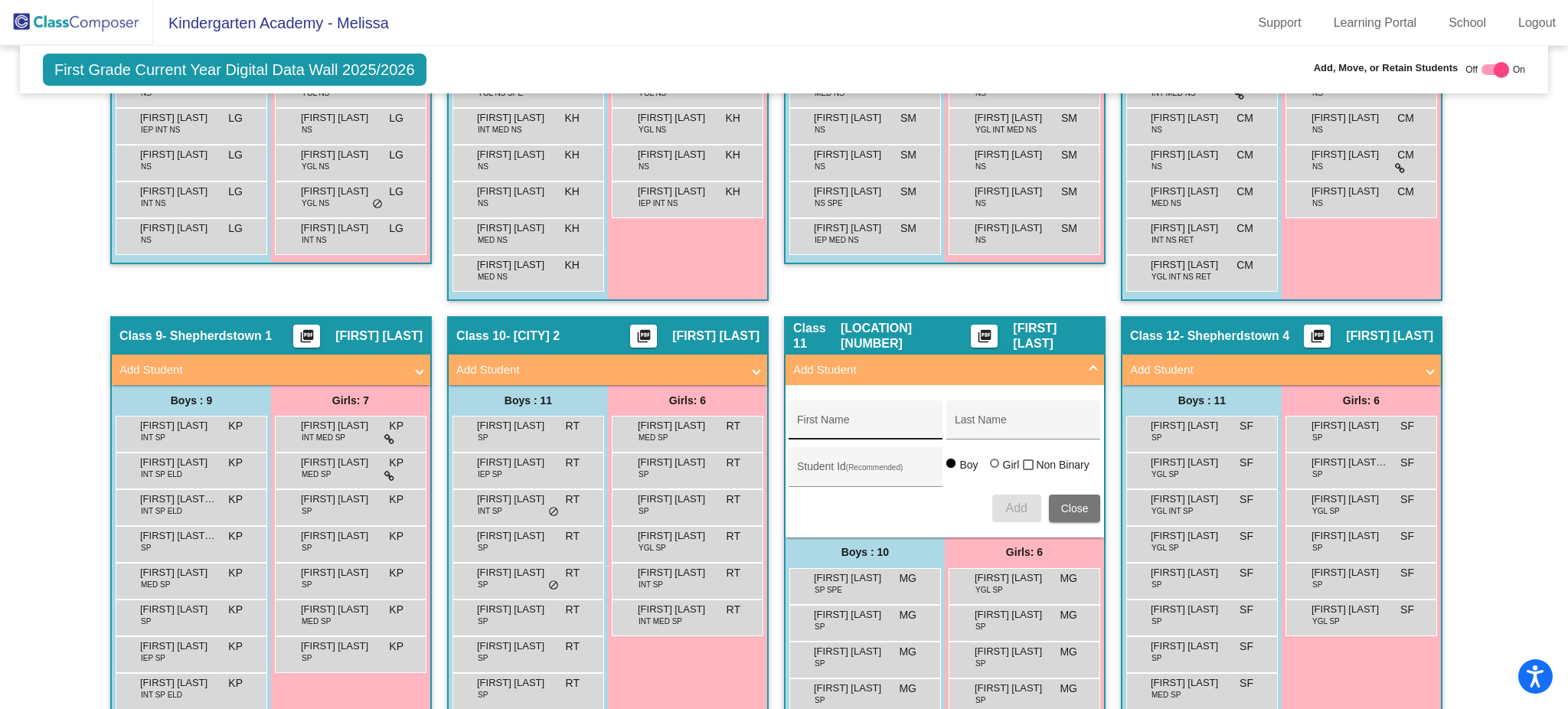 click on "First Name" at bounding box center [866, 424] 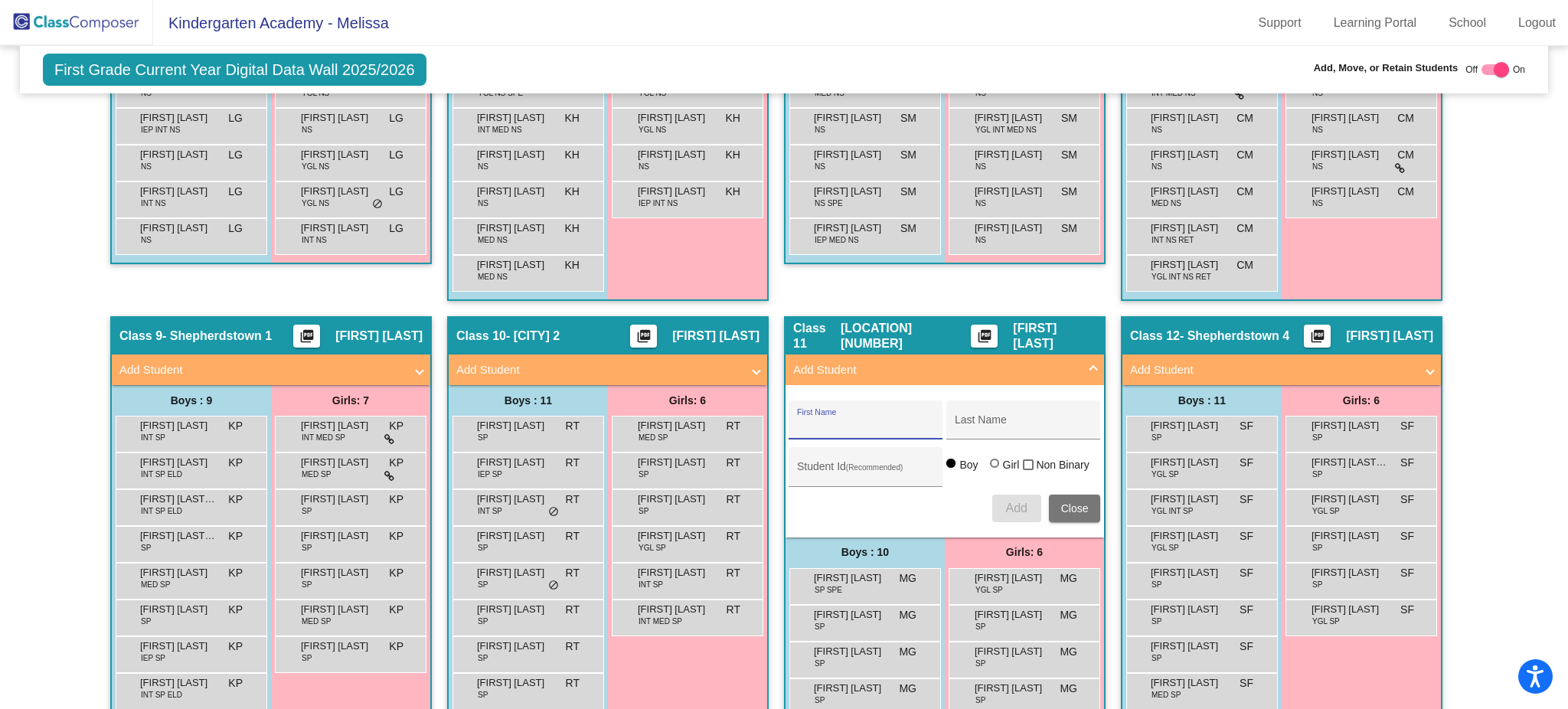 paste on "Sloan" 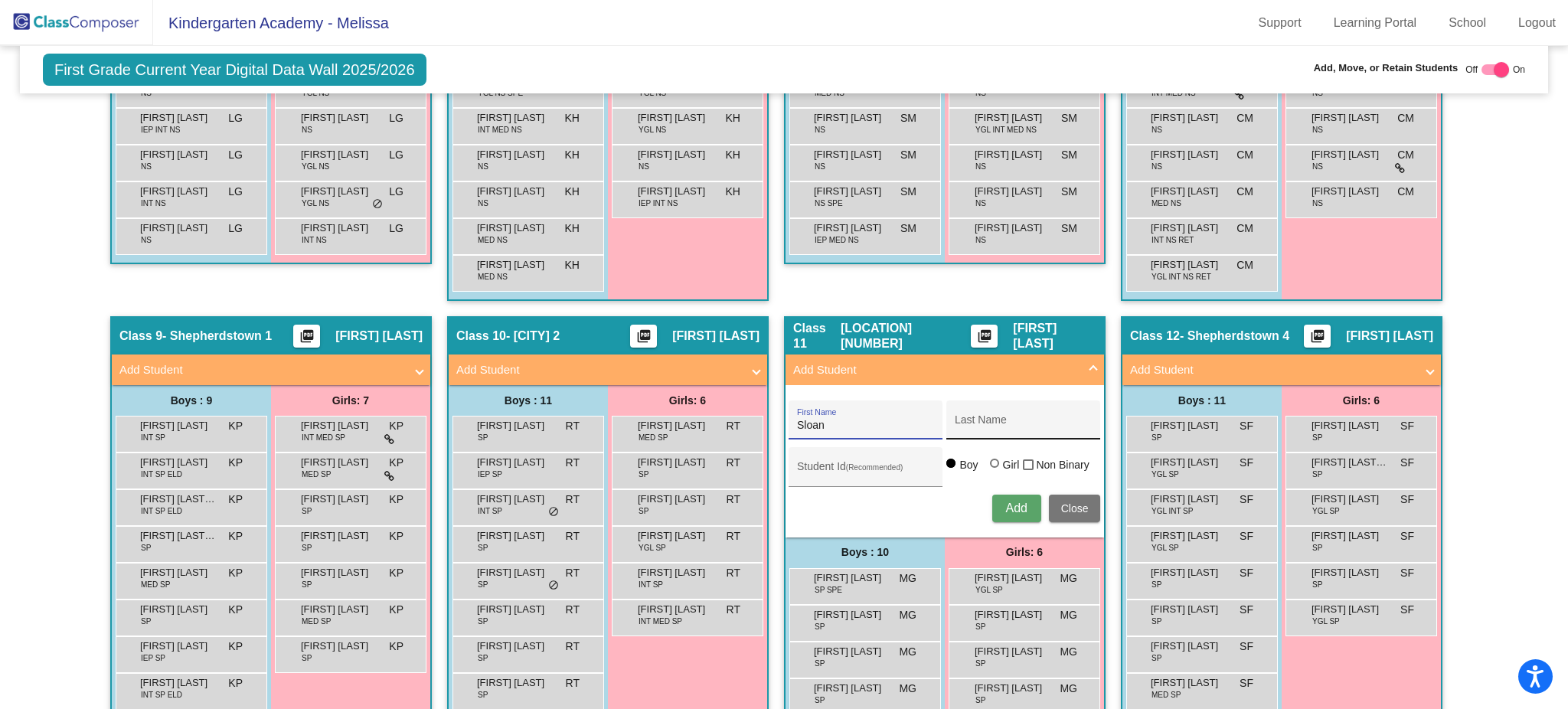 type on "Sloan" 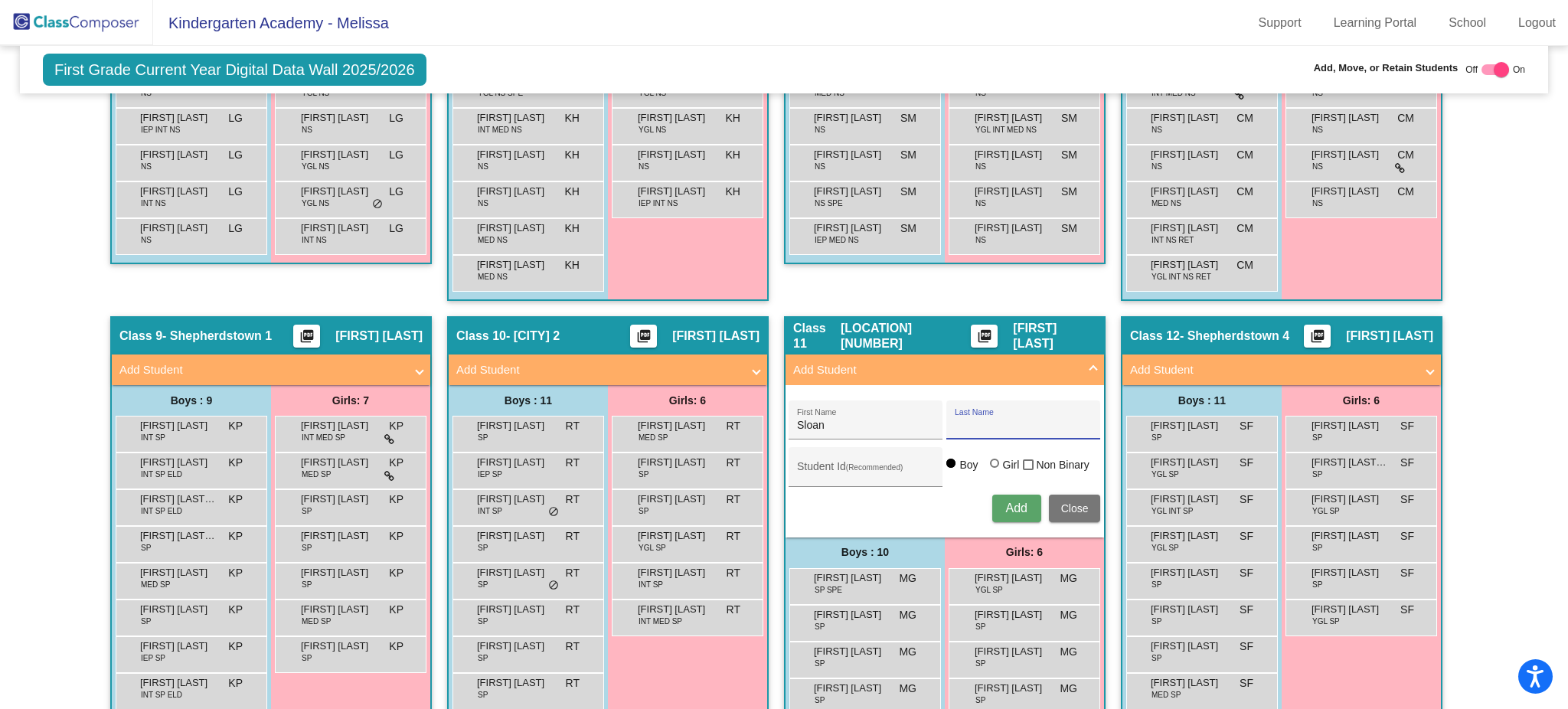 paste on "Walters" 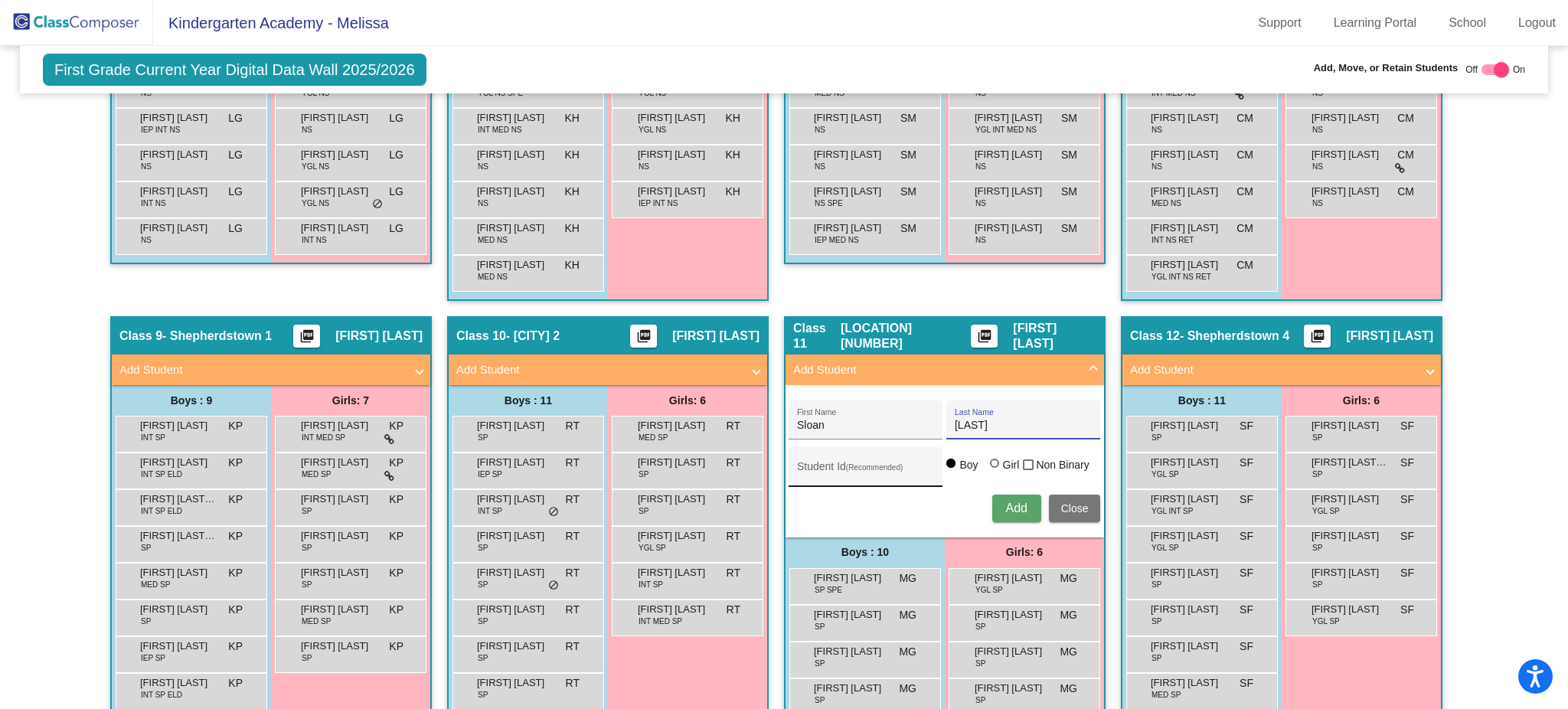 type on "Walters" 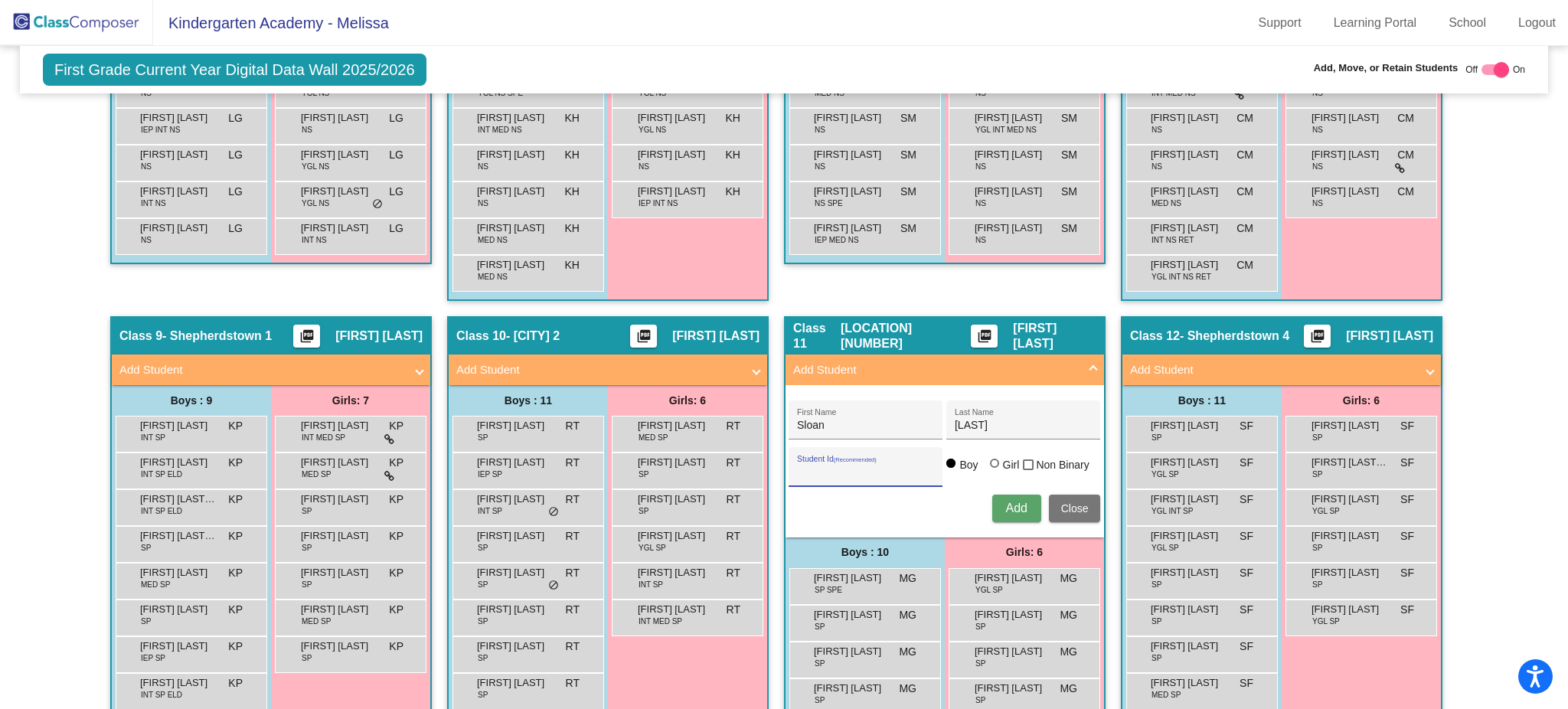 click on "Student Id  (Recommended)" at bounding box center [866, 472] 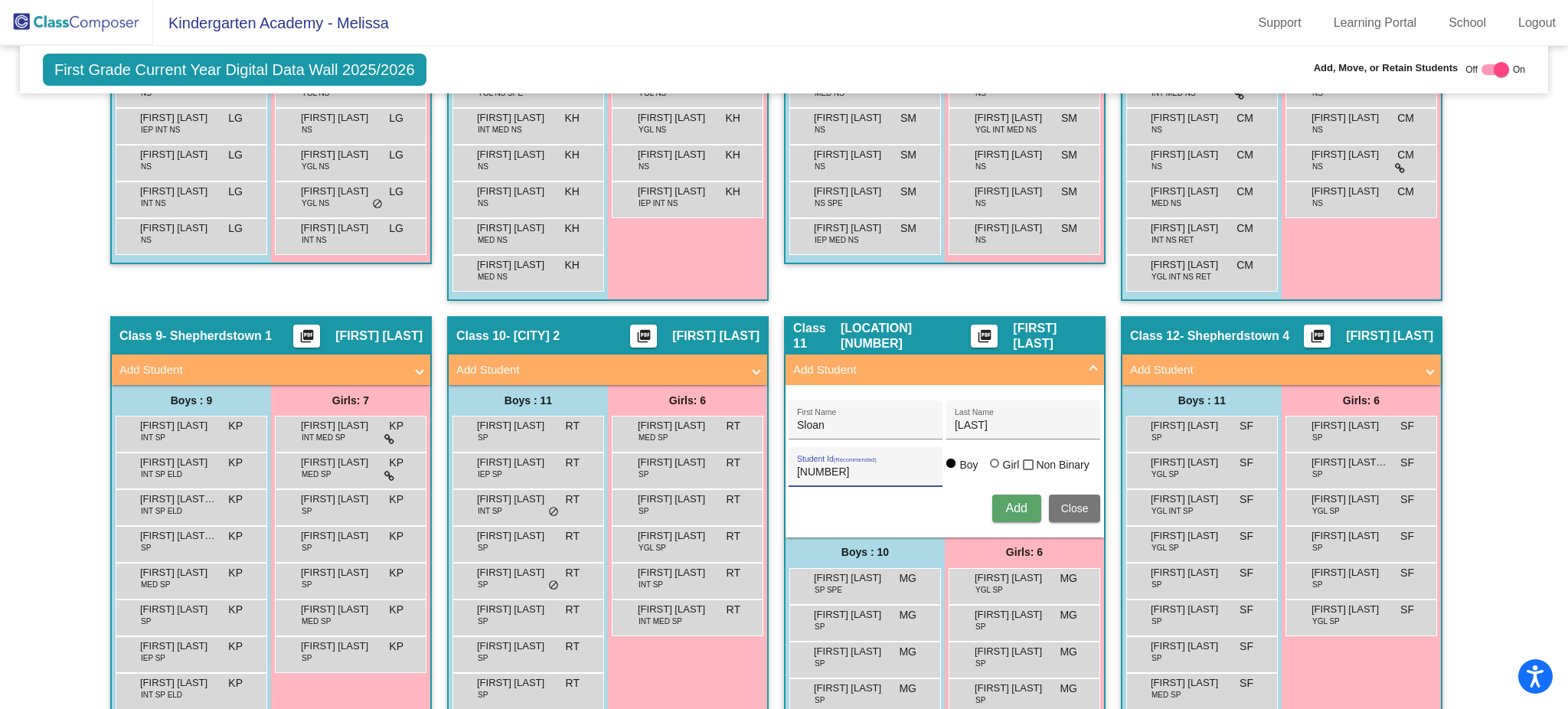 type on "509427" 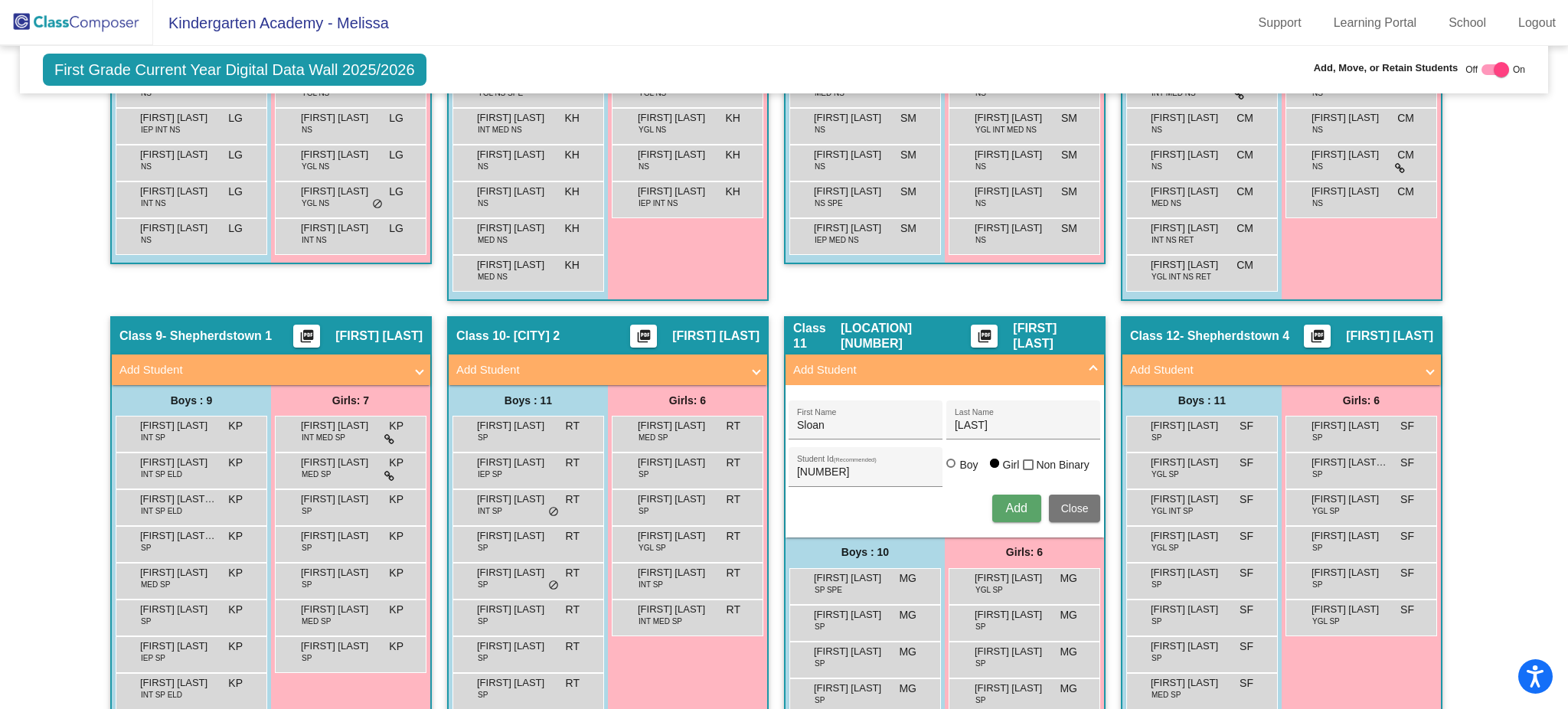 click on "Add" at bounding box center [1016, 508] 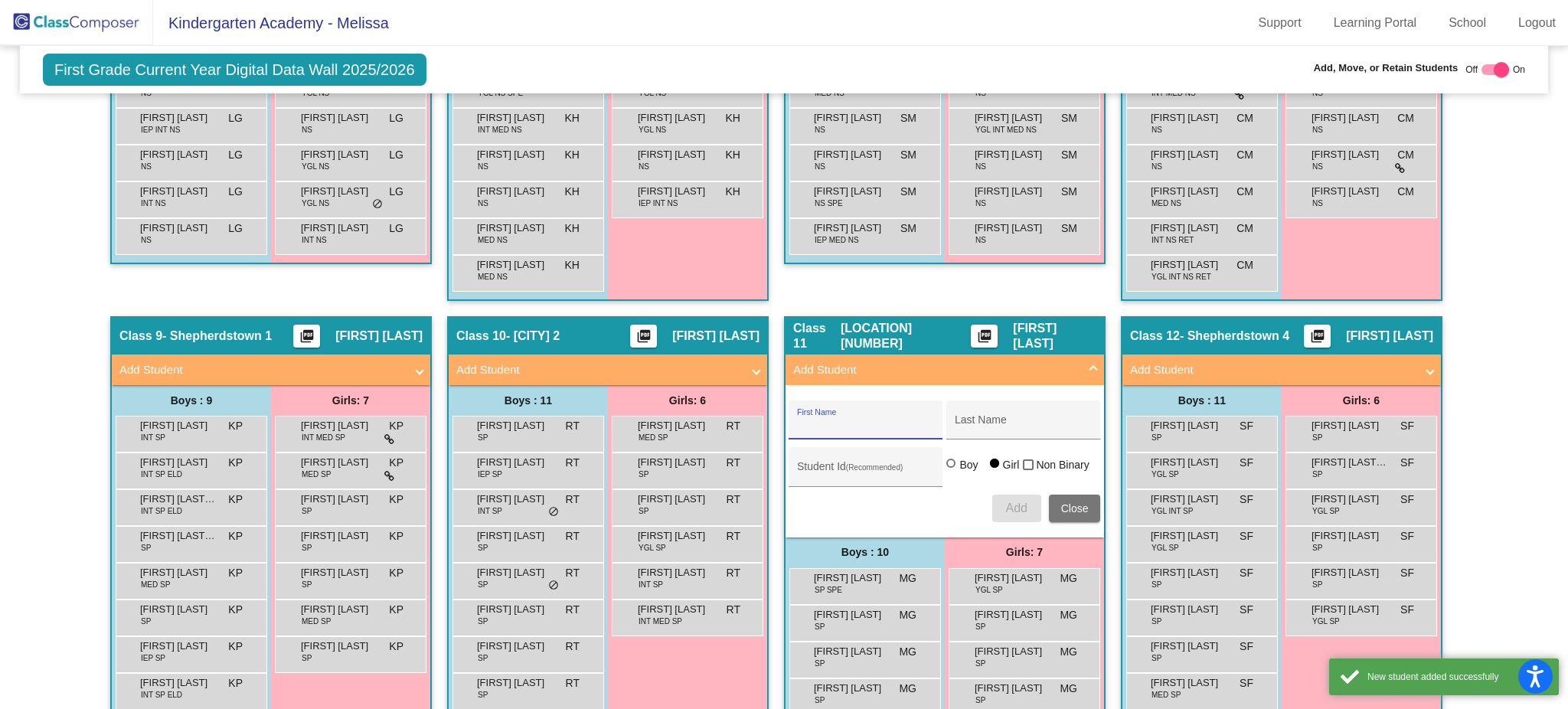 click on "Add Student" at bounding box center (942, 370) 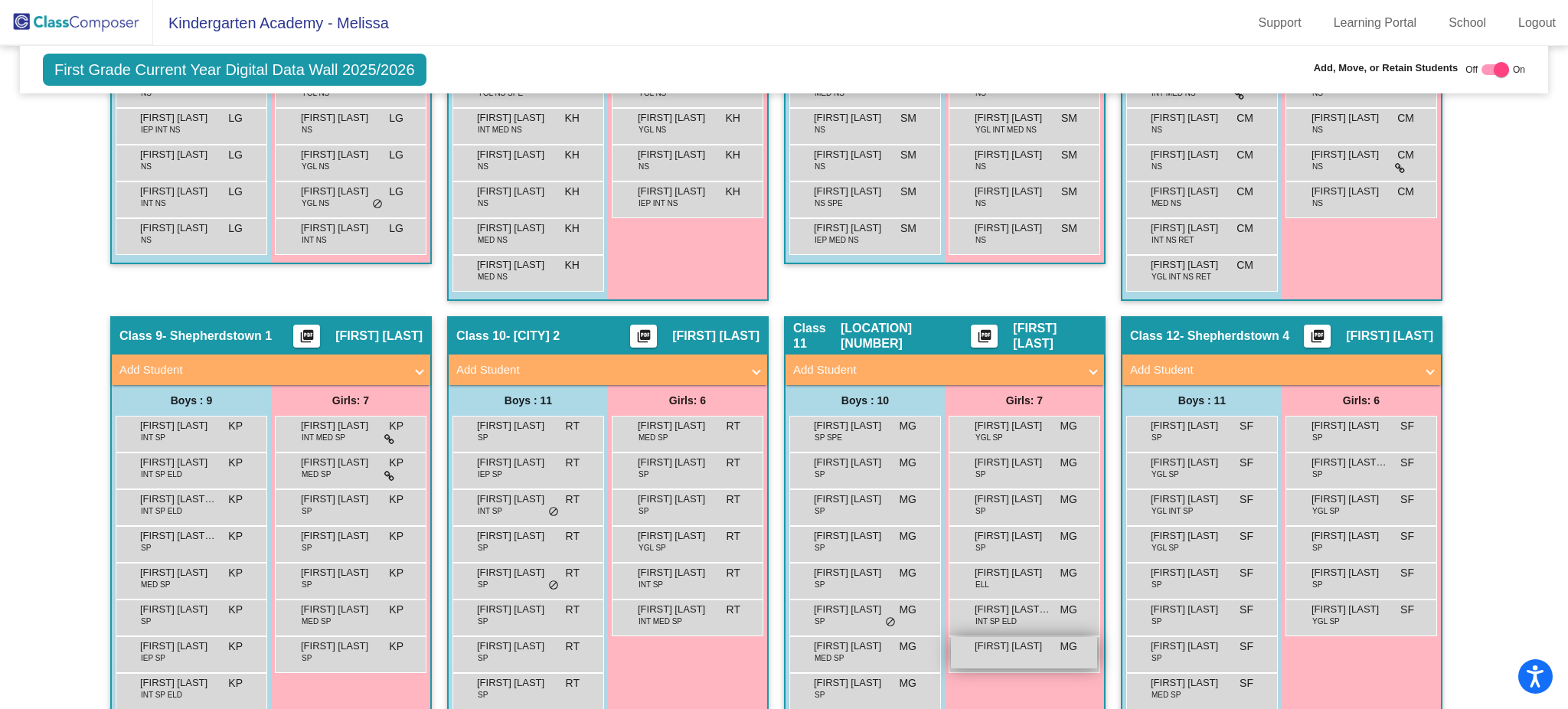 click on "Sloan Walters" at bounding box center [1013, 646] 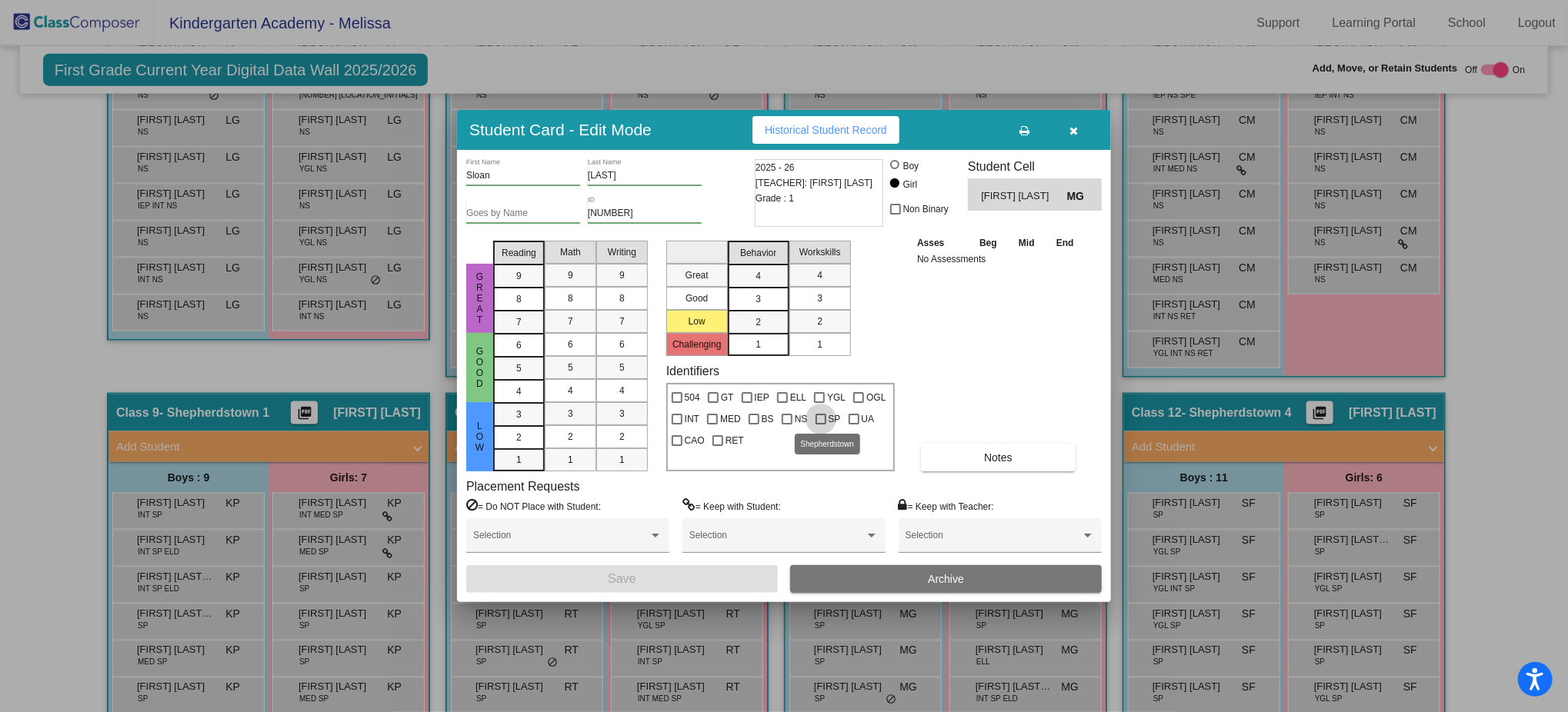 click on "SP" at bounding box center (828, 419) 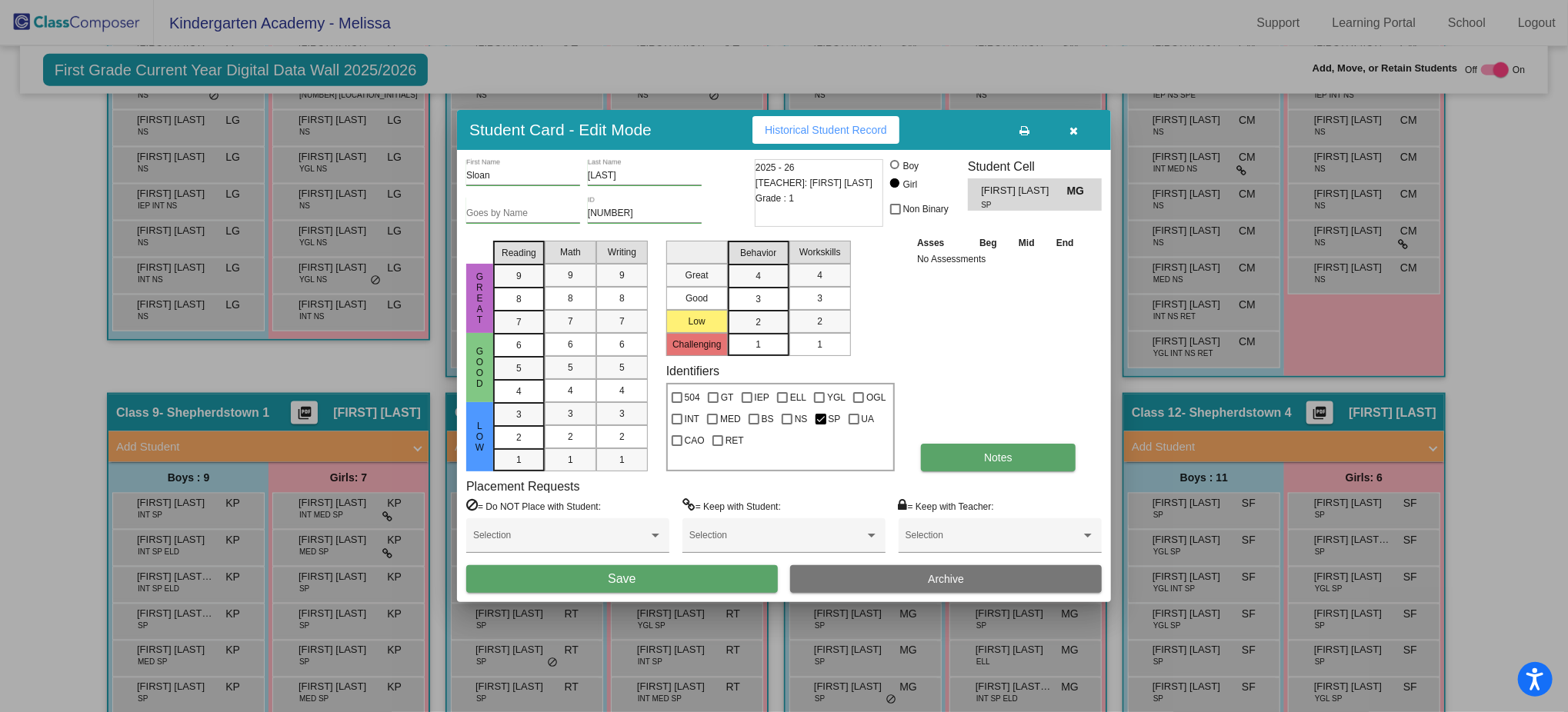 click on "Notes" at bounding box center [998, 457] 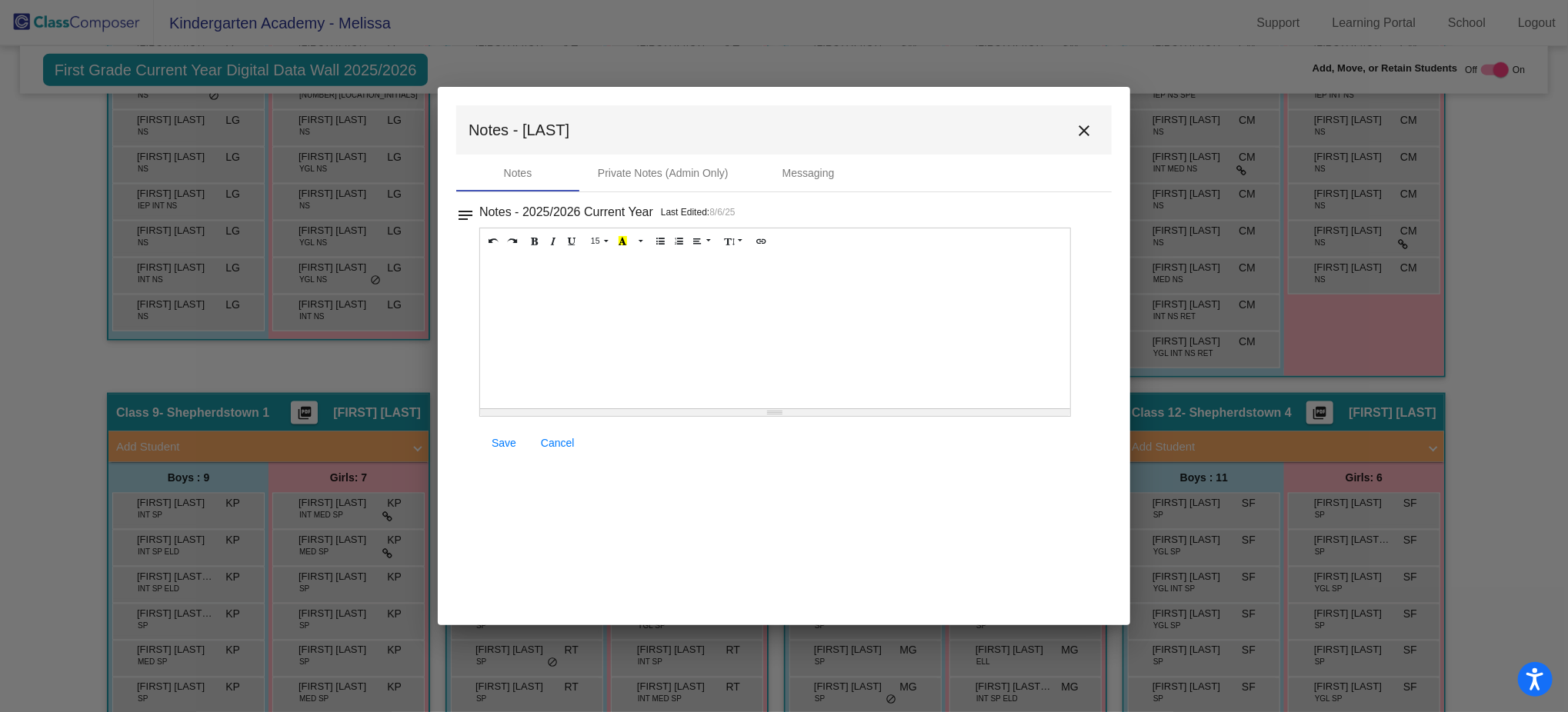 click at bounding box center [775, 331] 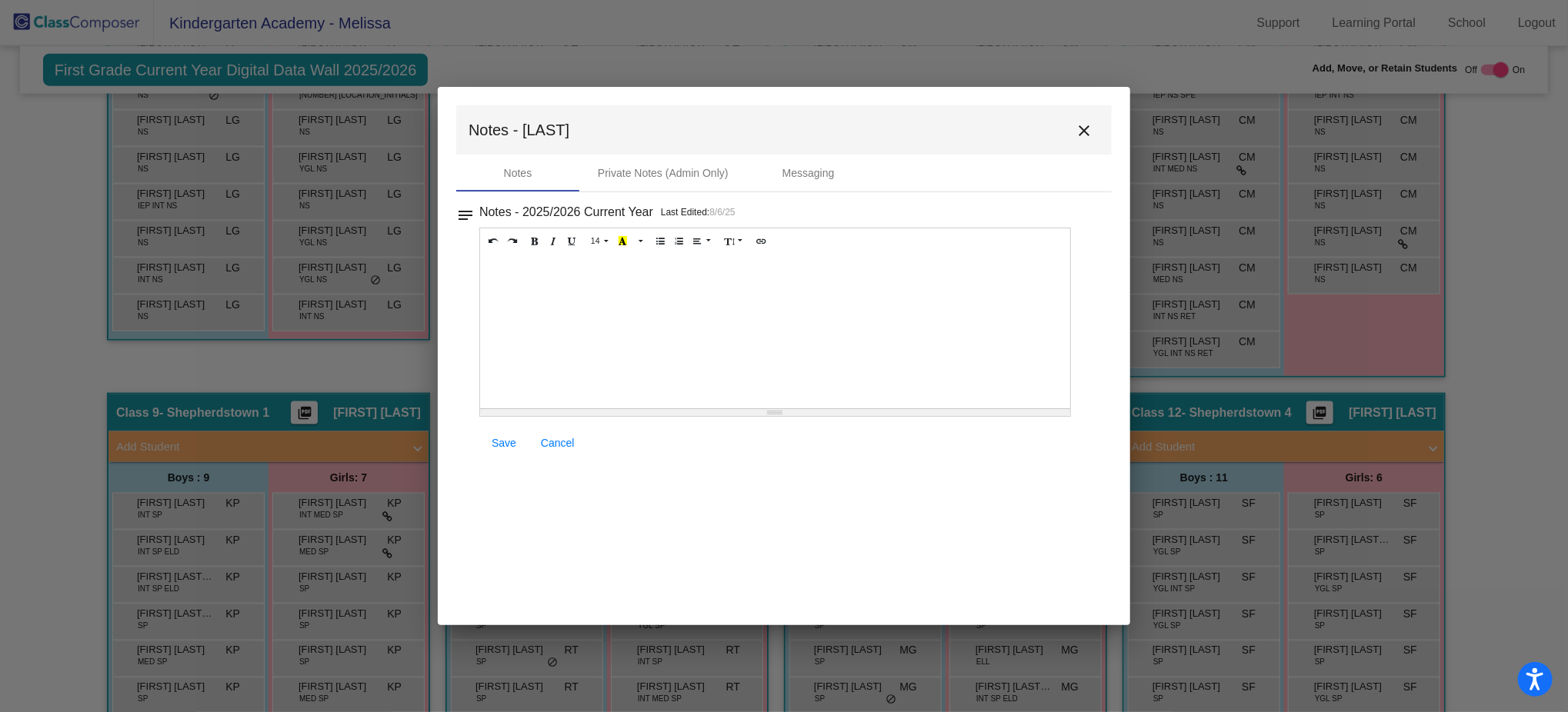 type 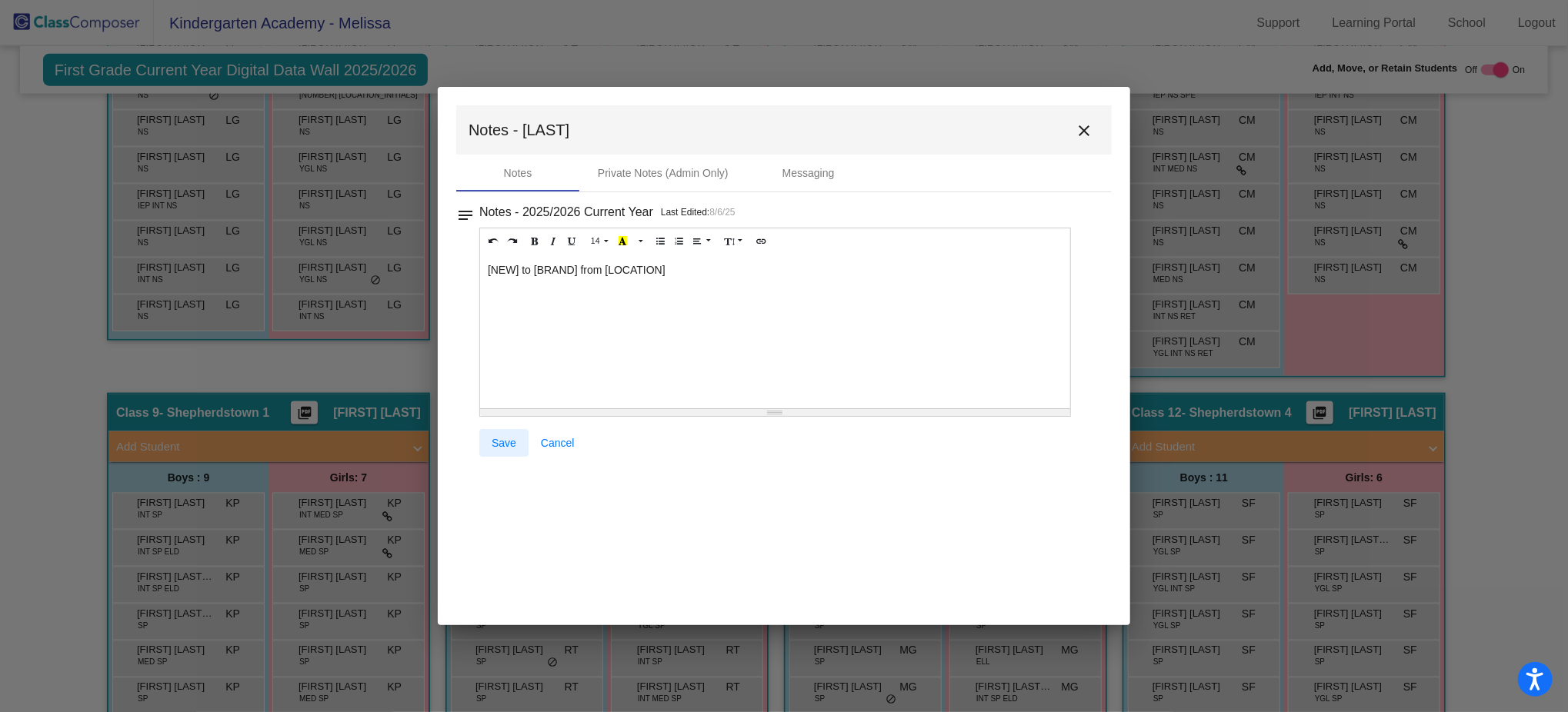 click on "Save" at bounding box center [504, 443] 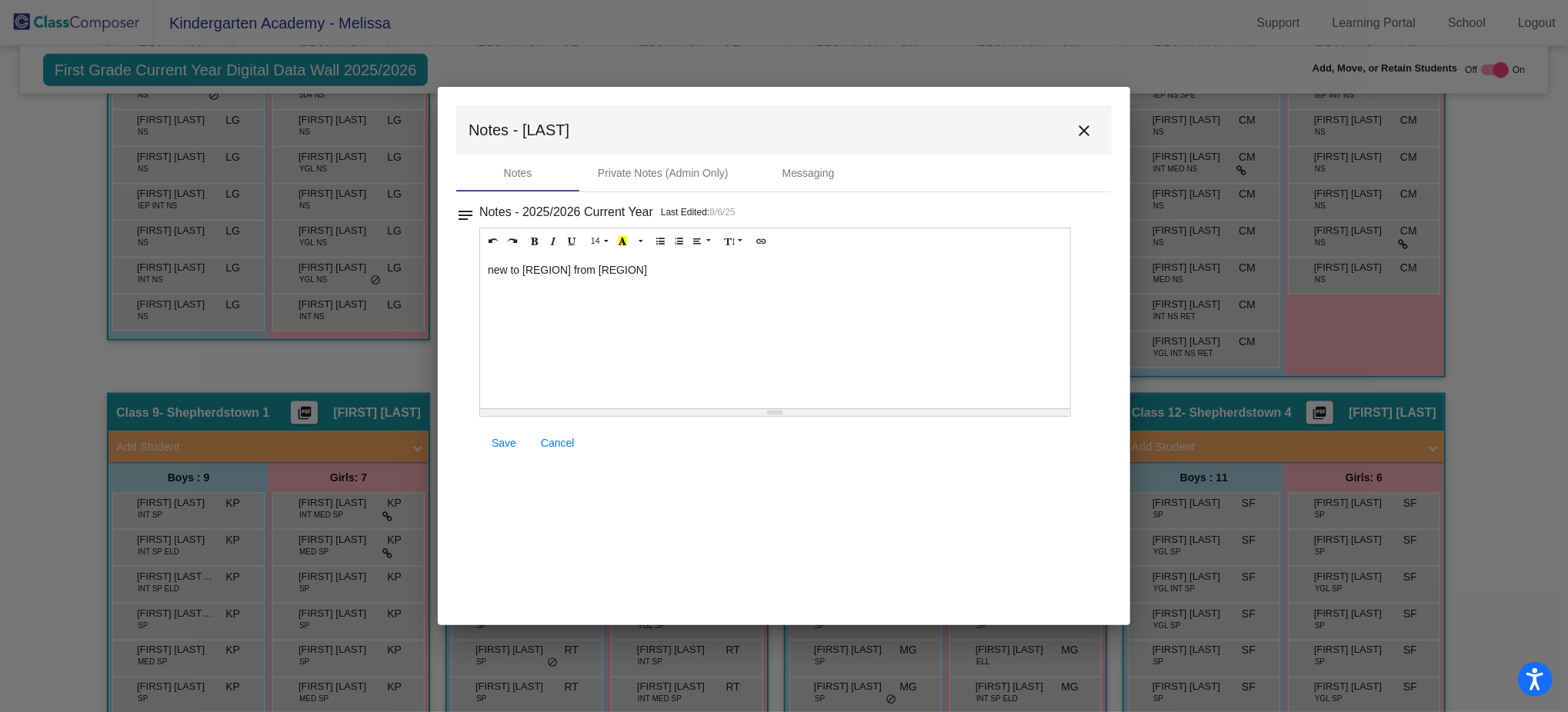 click on "close" at bounding box center [1084, 131] 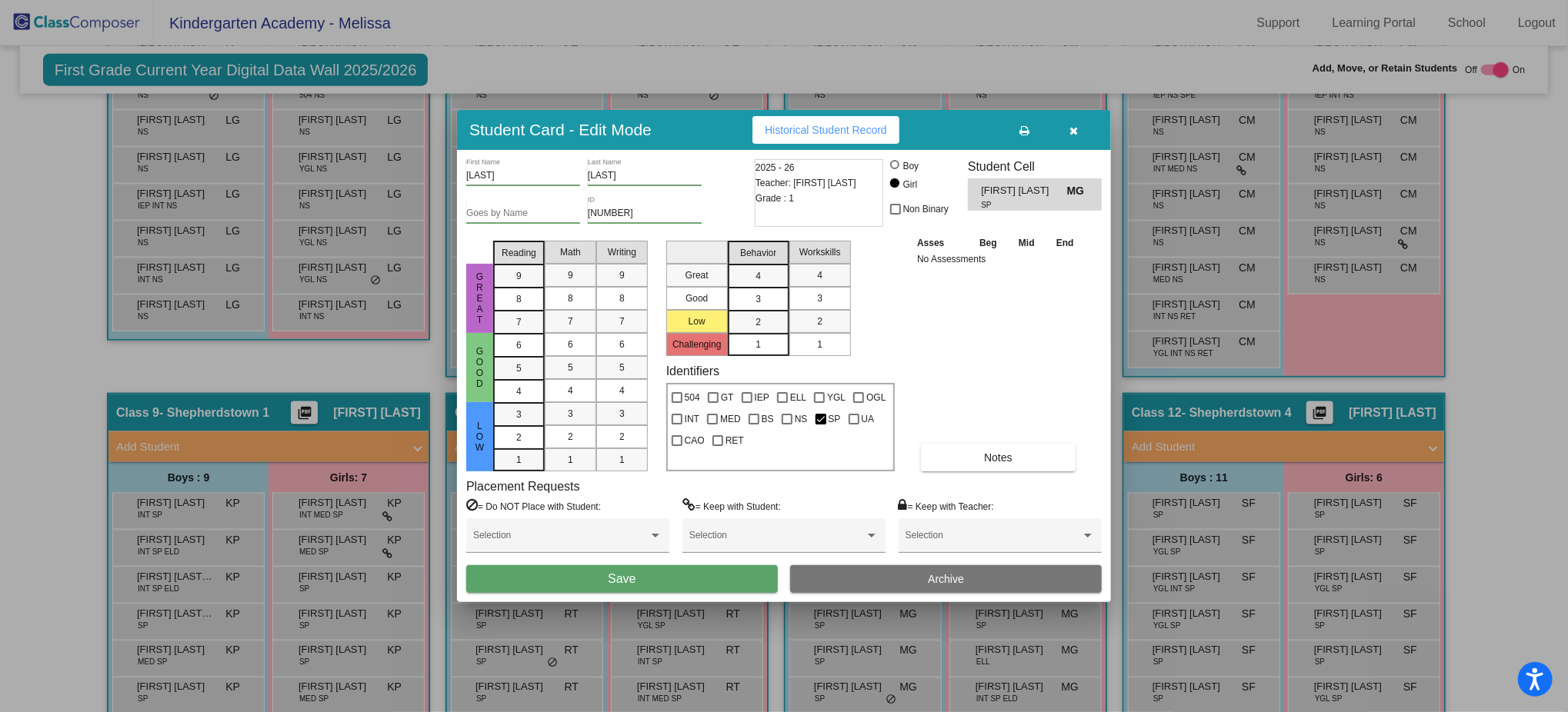 click on "Save" at bounding box center (622, 578) 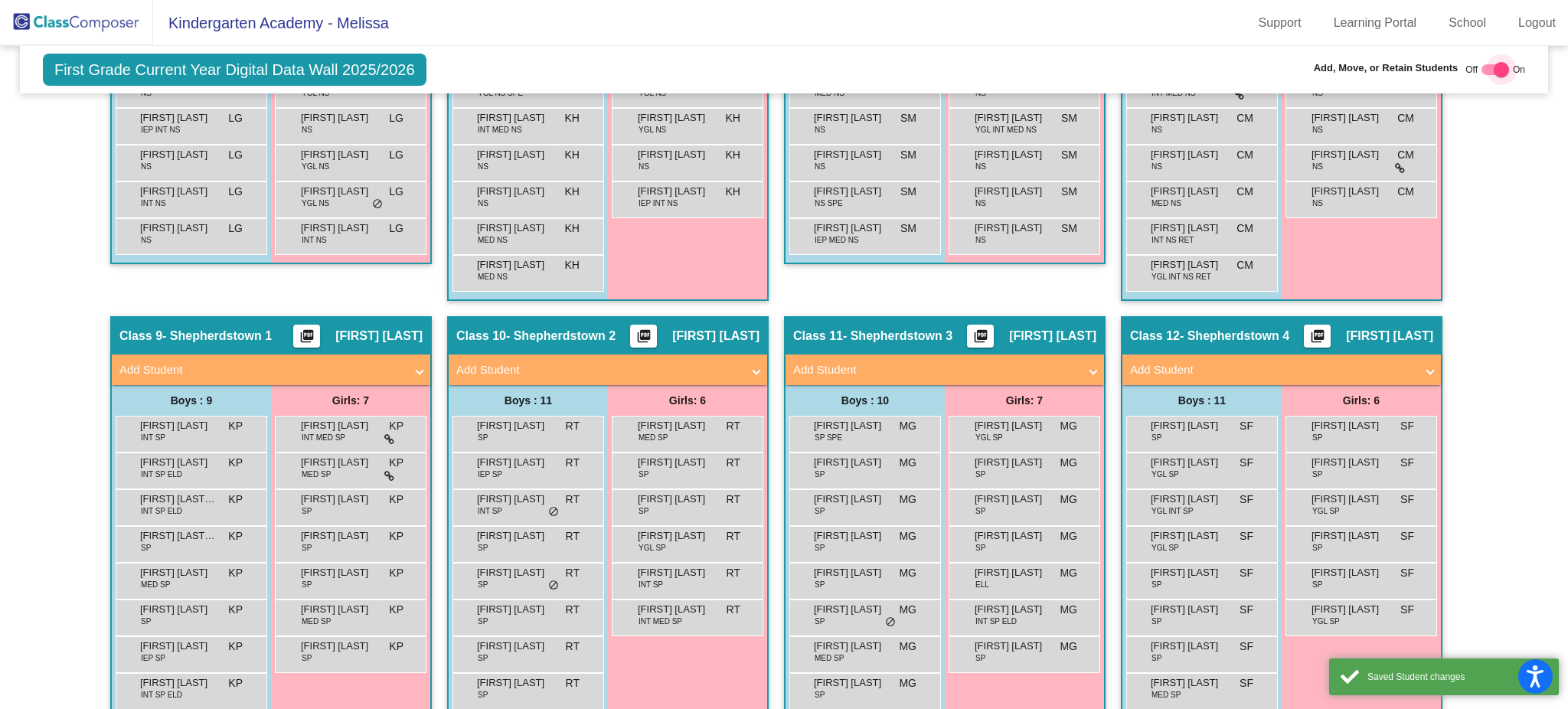 click at bounding box center (1495, 70) 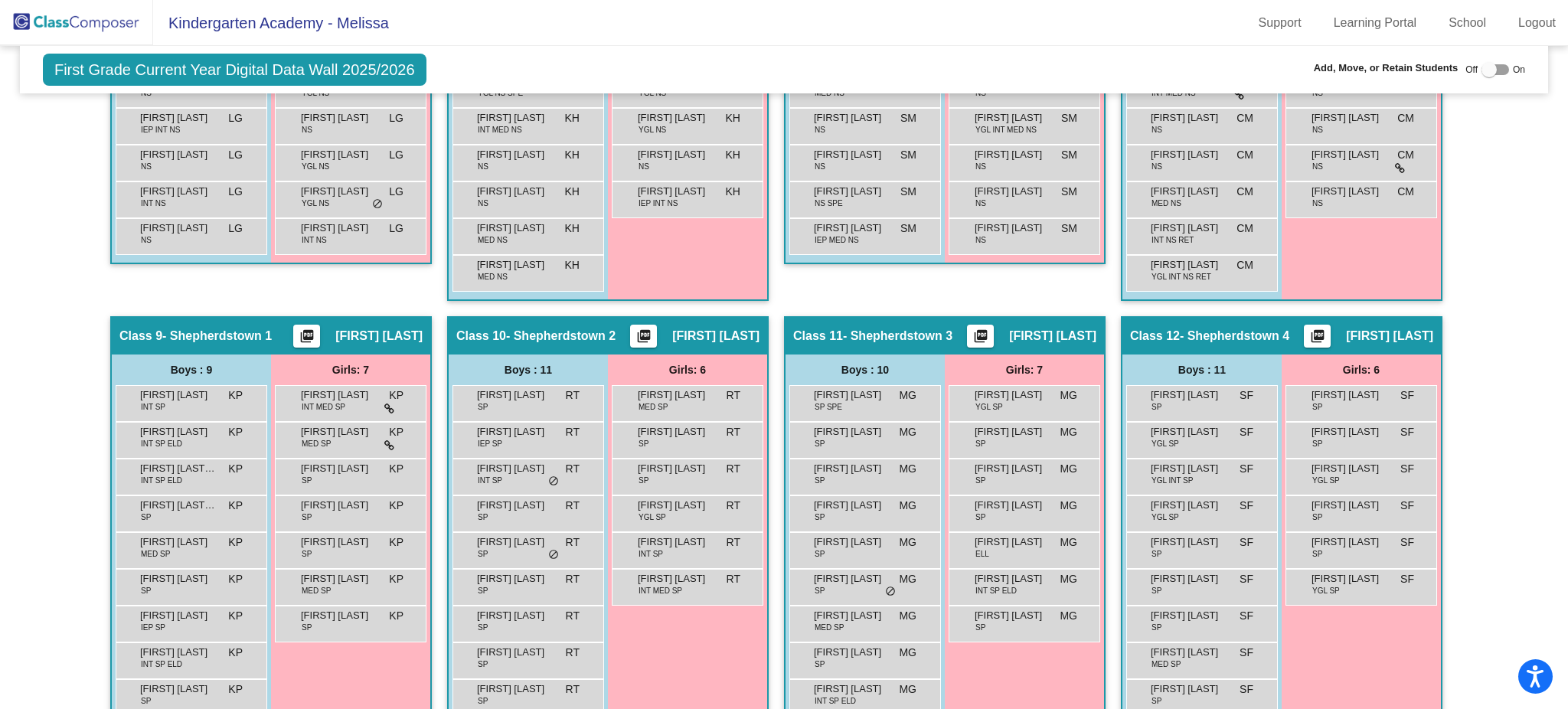 scroll, scrollTop: 490, scrollLeft: 0, axis: vertical 